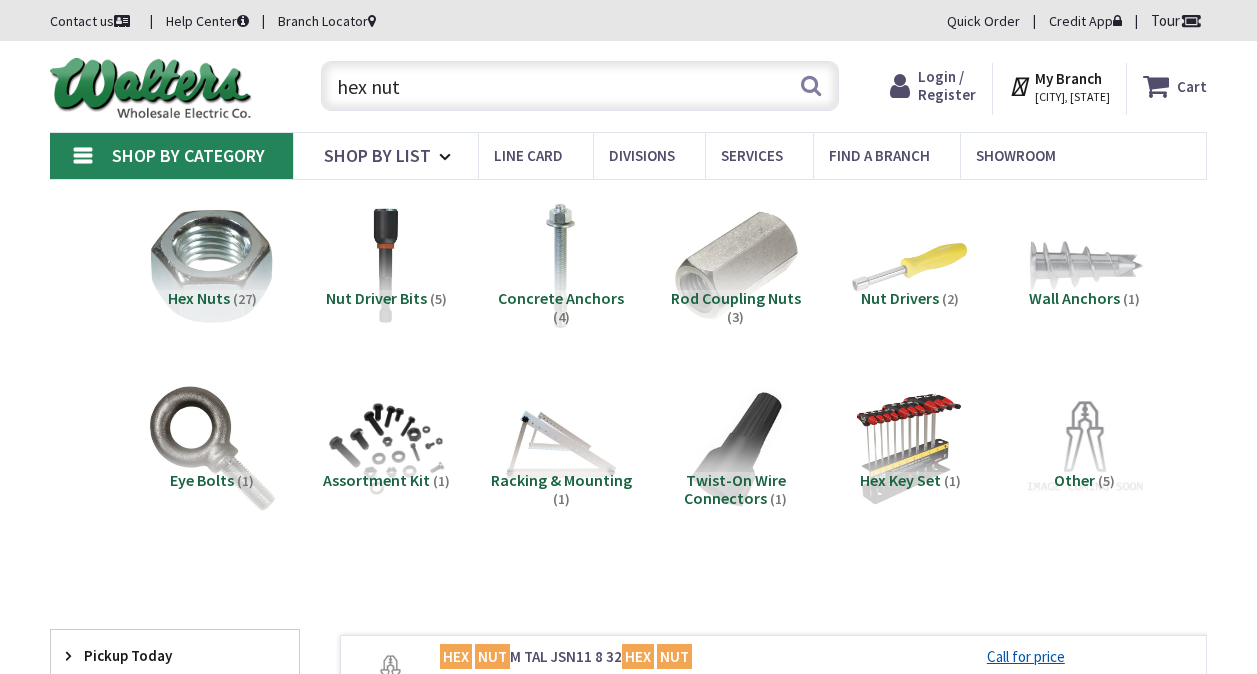 scroll, scrollTop: 0, scrollLeft: 0, axis: both 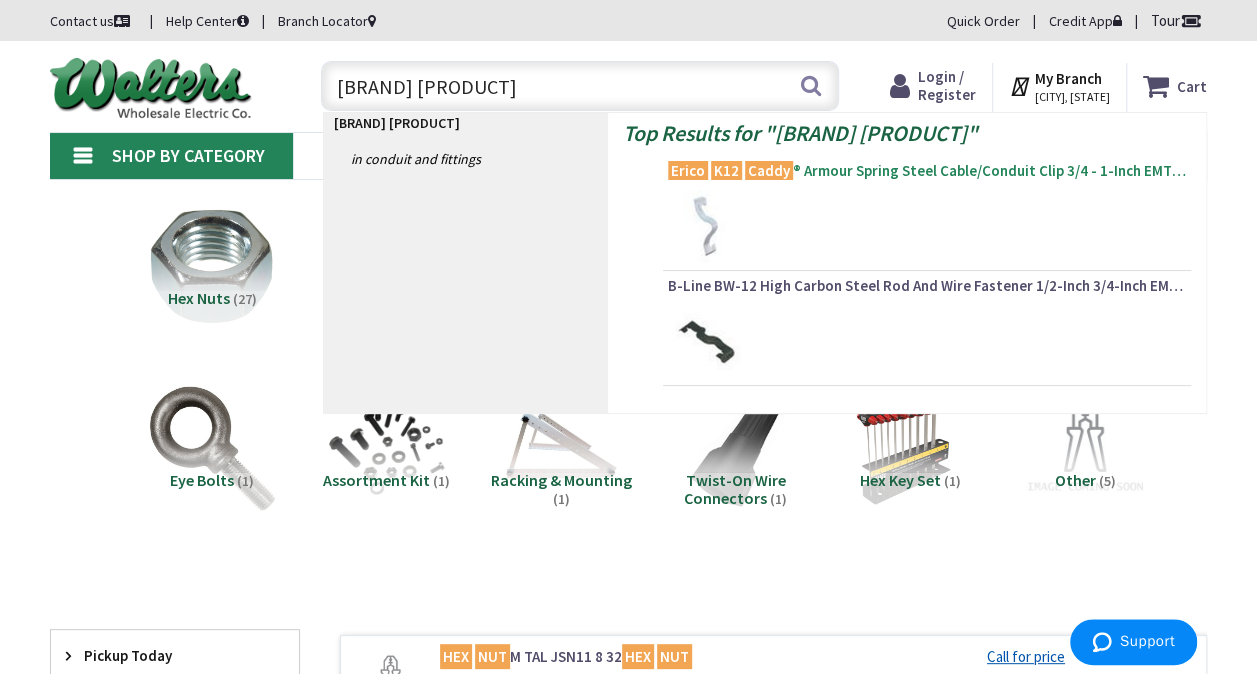 type on "caddy k12" 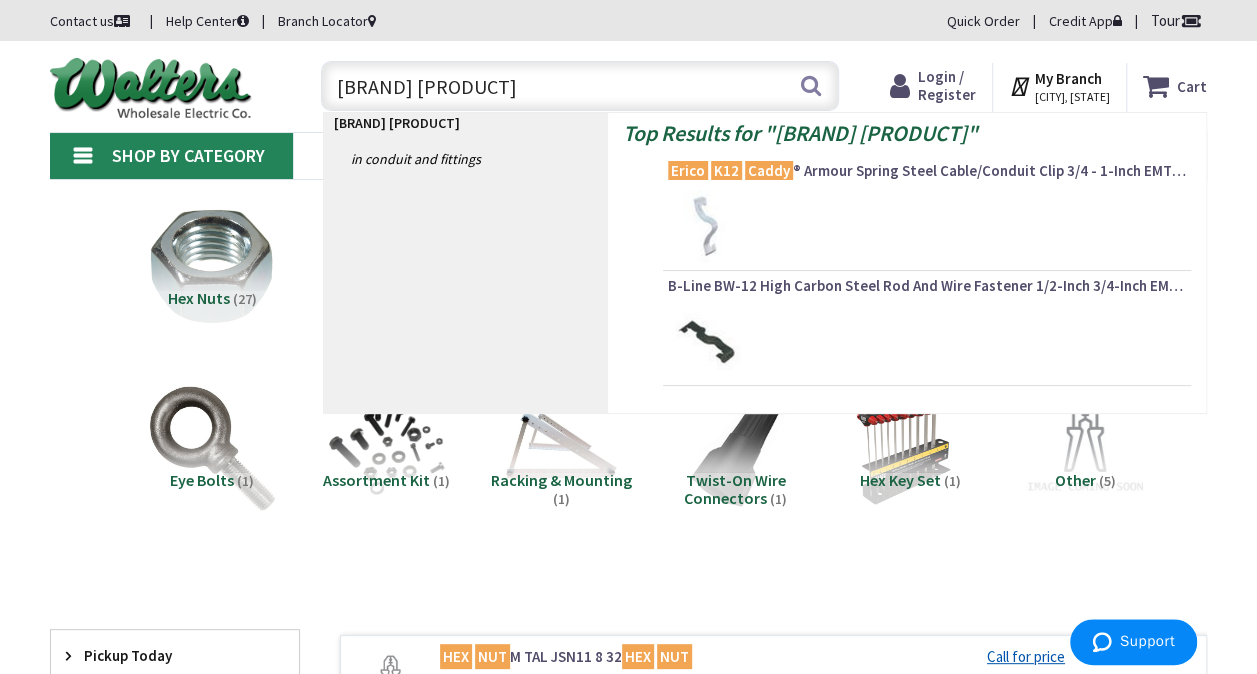 click on "Erico   K12   Caddy ® Armour Spring Steel Cable/Conduit Clip 3/4 - 1-Inch EMT 3/4 - 1/2-Inch Rigid  Caddy ®" at bounding box center (927, 171) 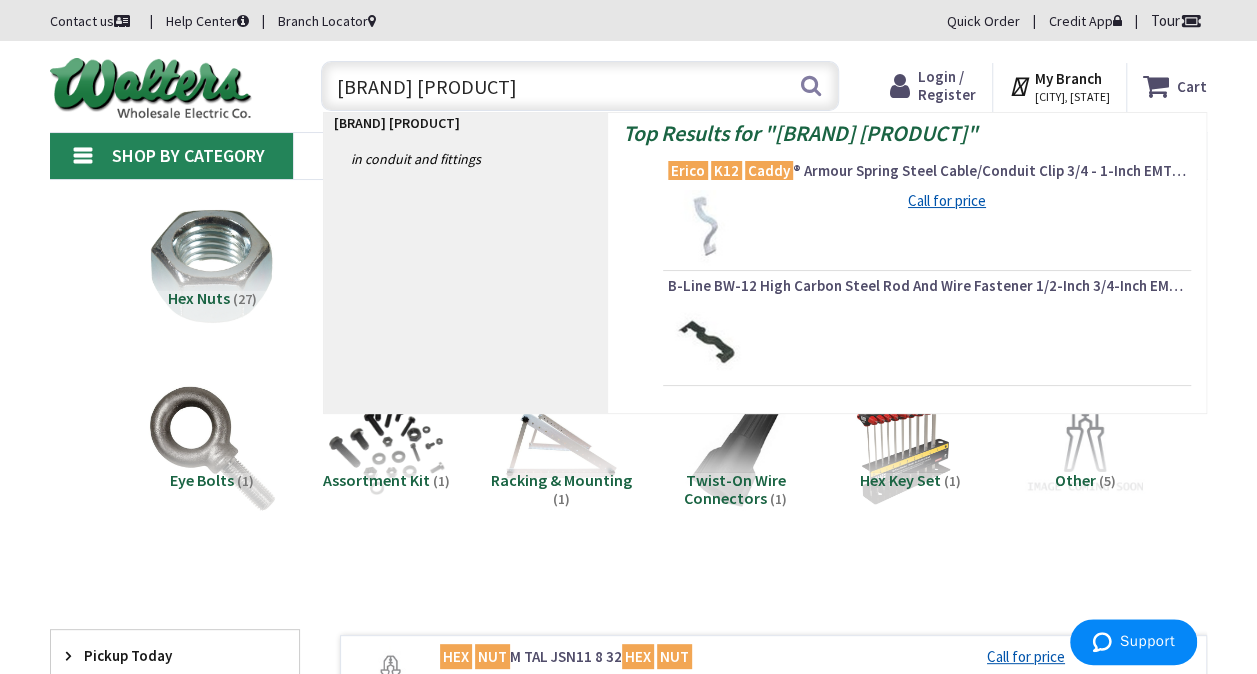 click on "Erico   K12   Caddy ® Armour Spring Steel Cable/Conduit Clip 3/4 - 1-Inch EMT 3/4 - 1/2-Inch Rigid  Caddy ®" at bounding box center [927, 171] 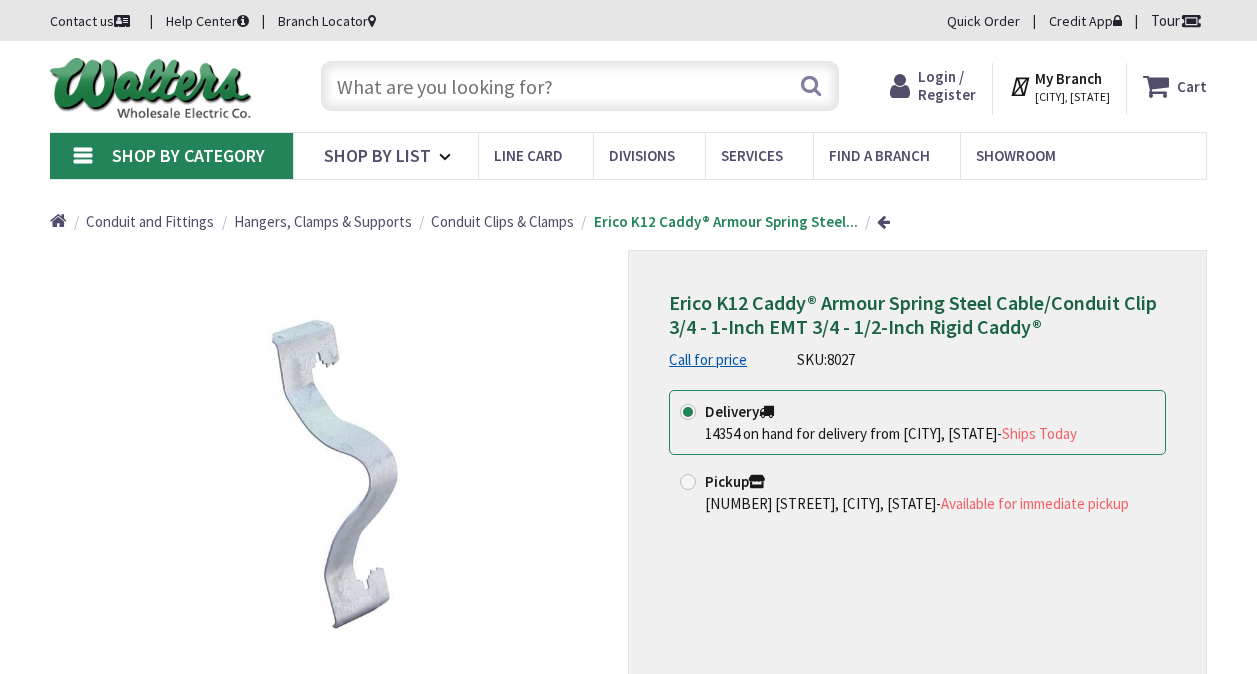 scroll, scrollTop: 0, scrollLeft: 0, axis: both 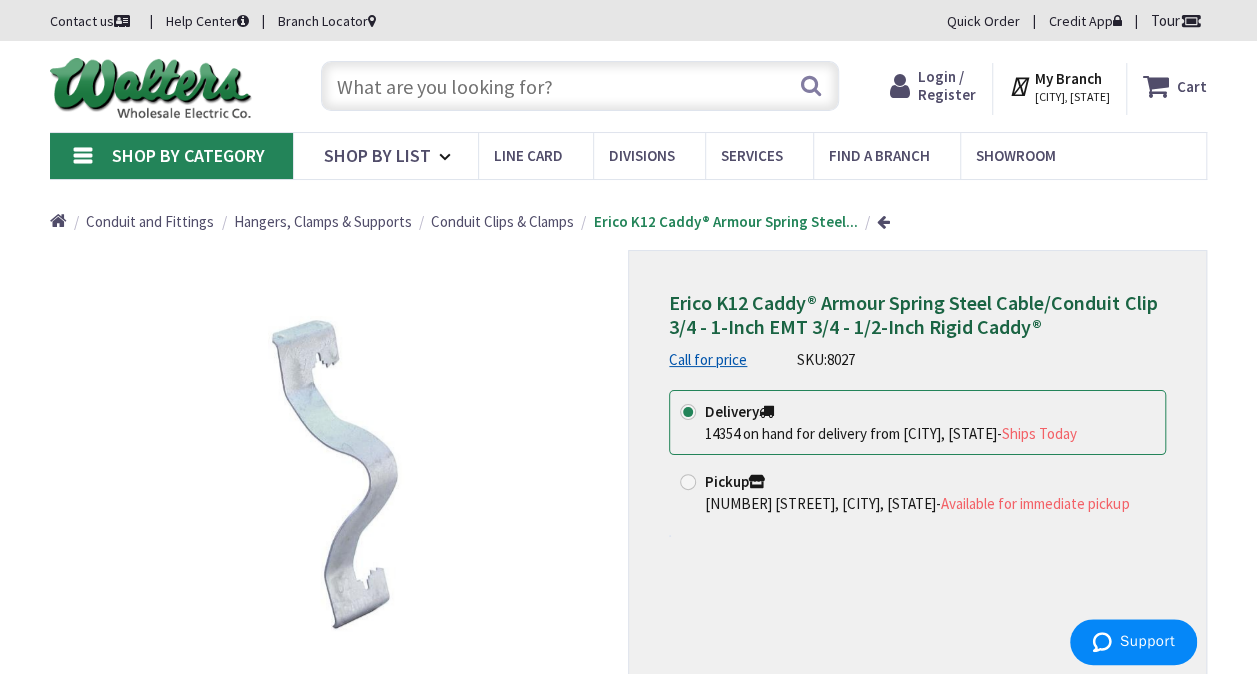 click at bounding box center [580, 86] 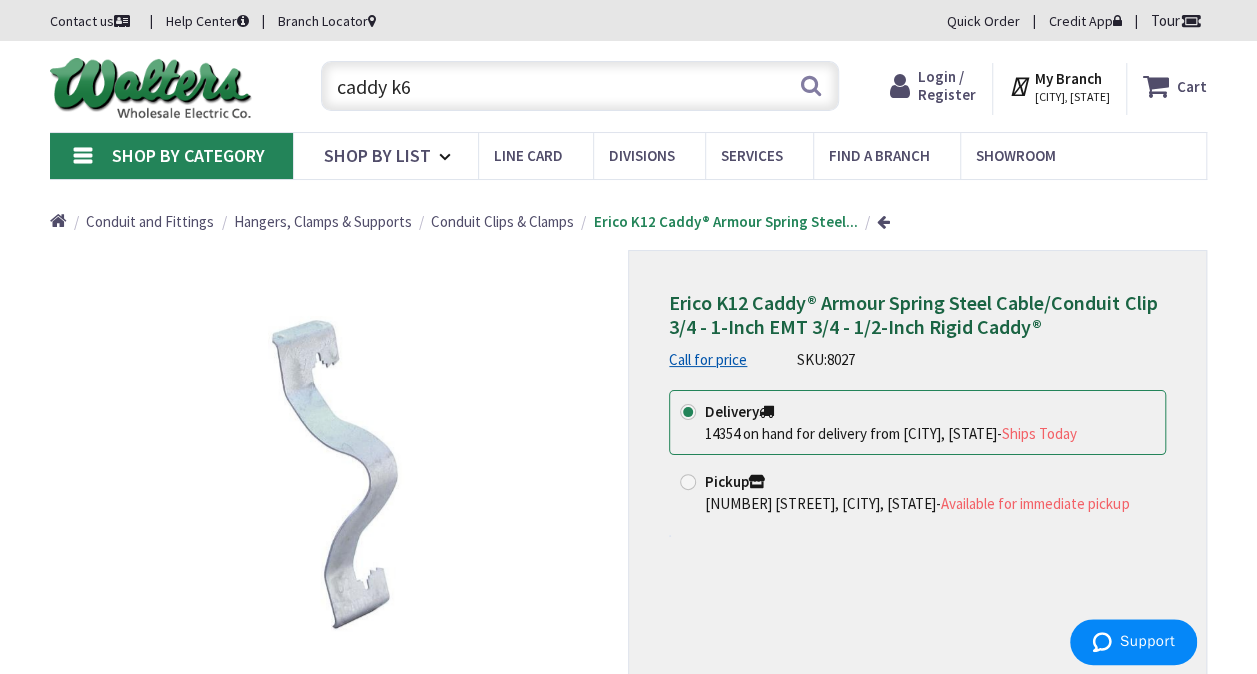 click on "caddy k6" at bounding box center (580, 86) 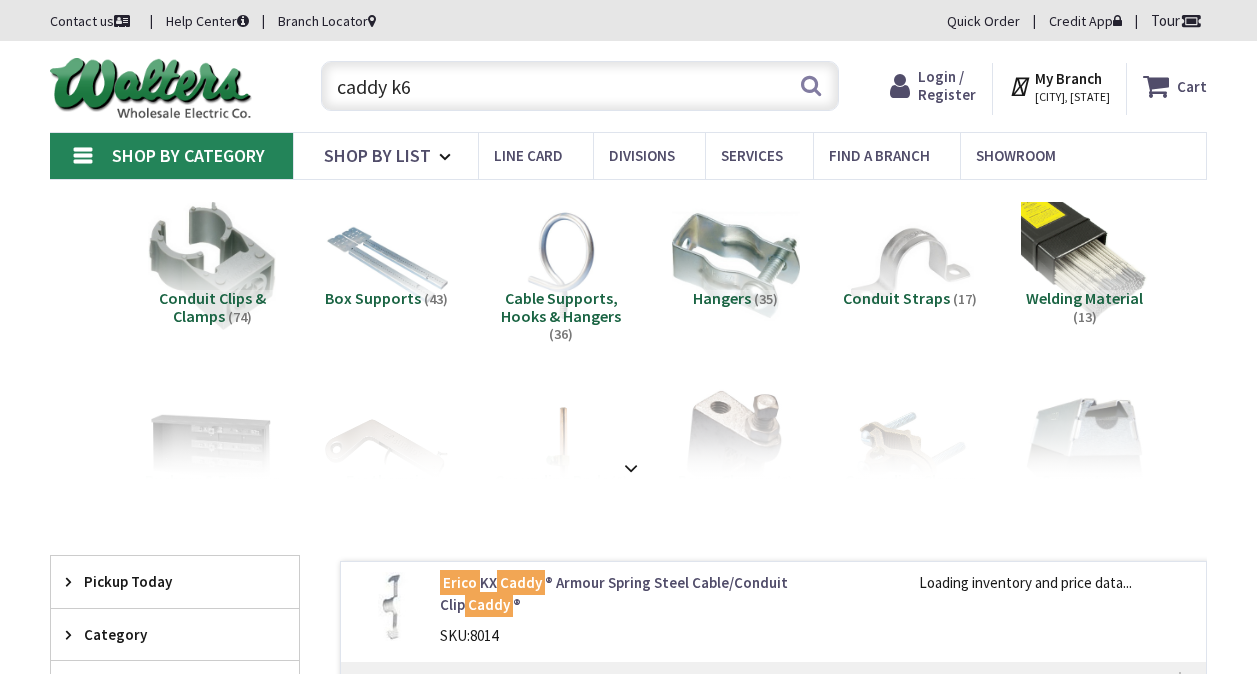 scroll, scrollTop: 0, scrollLeft: 0, axis: both 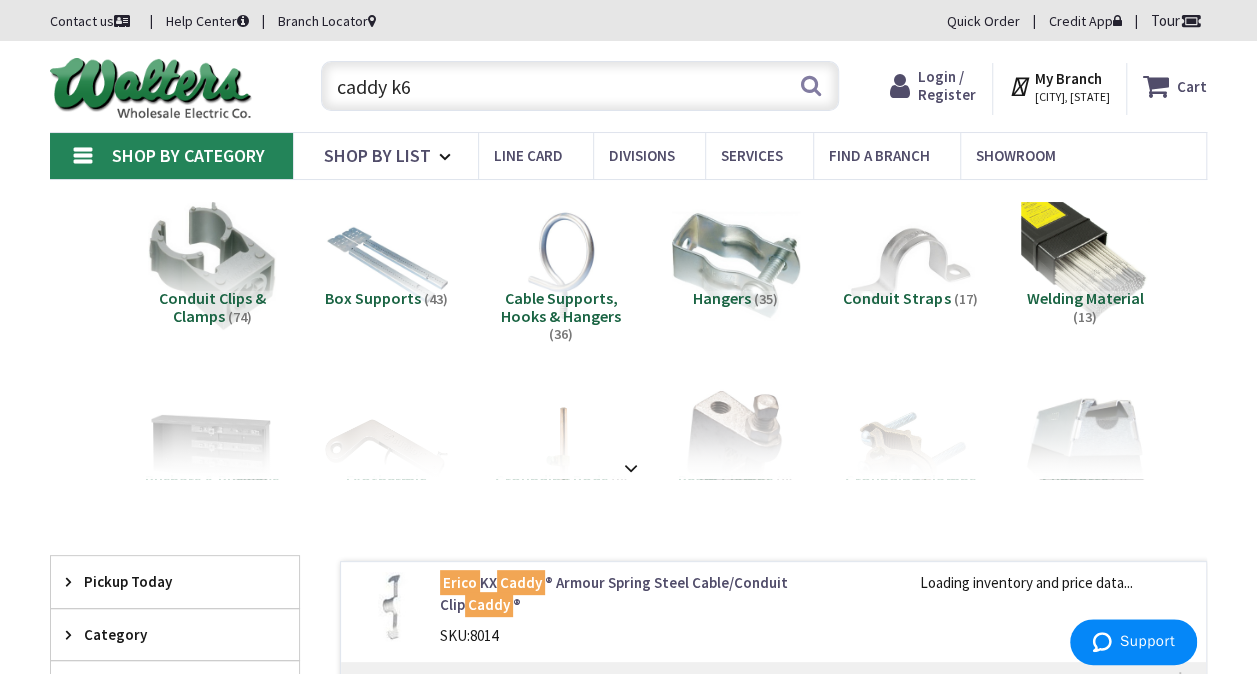 click on "caddy k6" at bounding box center [580, 86] 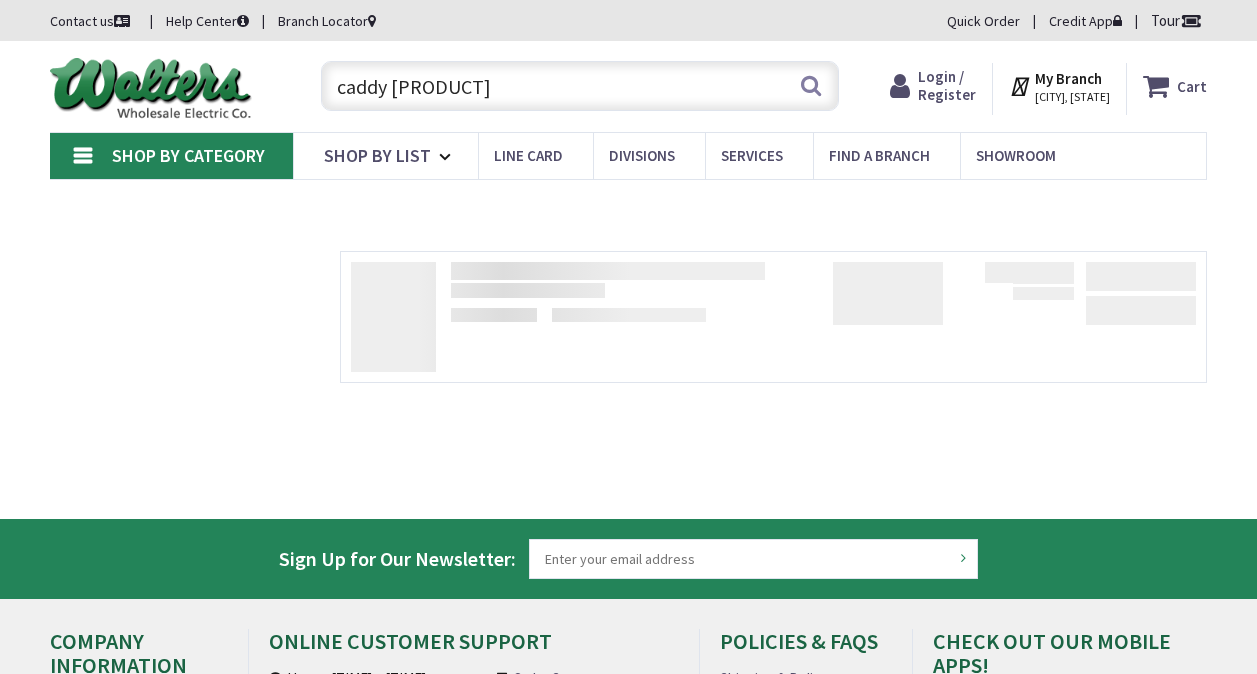 scroll, scrollTop: 0, scrollLeft: 0, axis: both 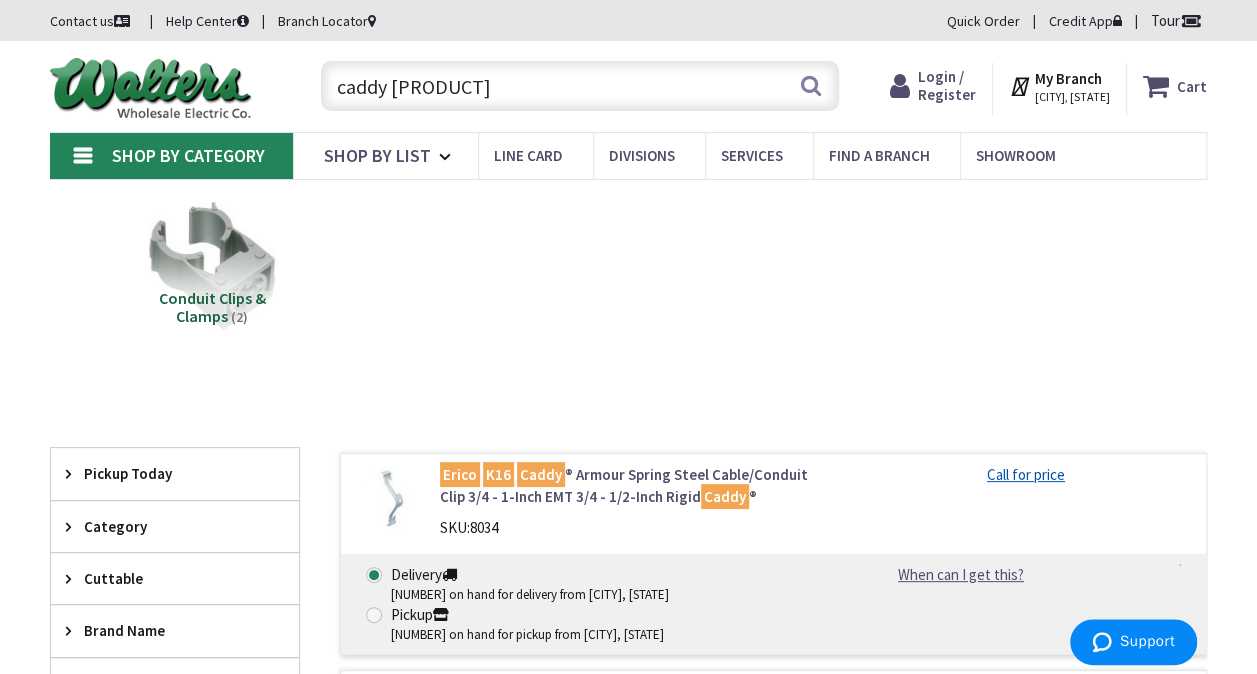 click on "Erico   K16   Caddy ® Armour Spring Steel Cable/Conduit Clip 3/4 - 1-Inch EMT 3/4 - 1/2-Inch Rigid  Caddy ®" at bounding box center [635, 485] 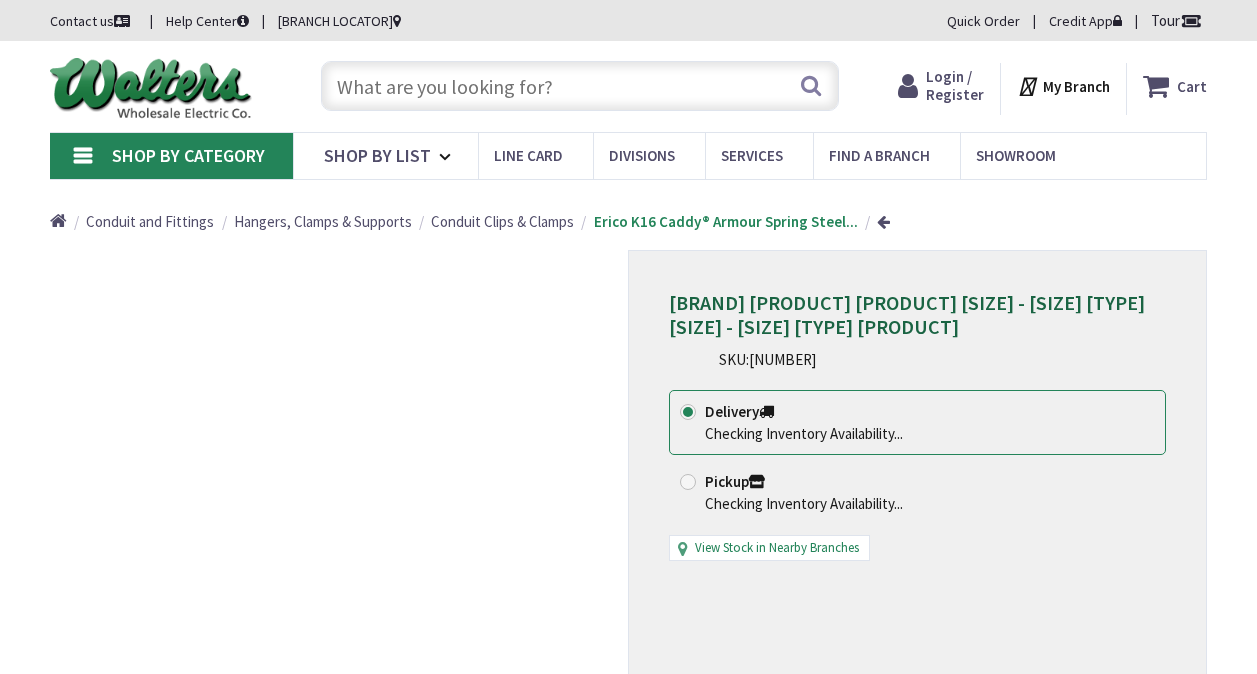 scroll, scrollTop: 0, scrollLeft: 0, axis: both 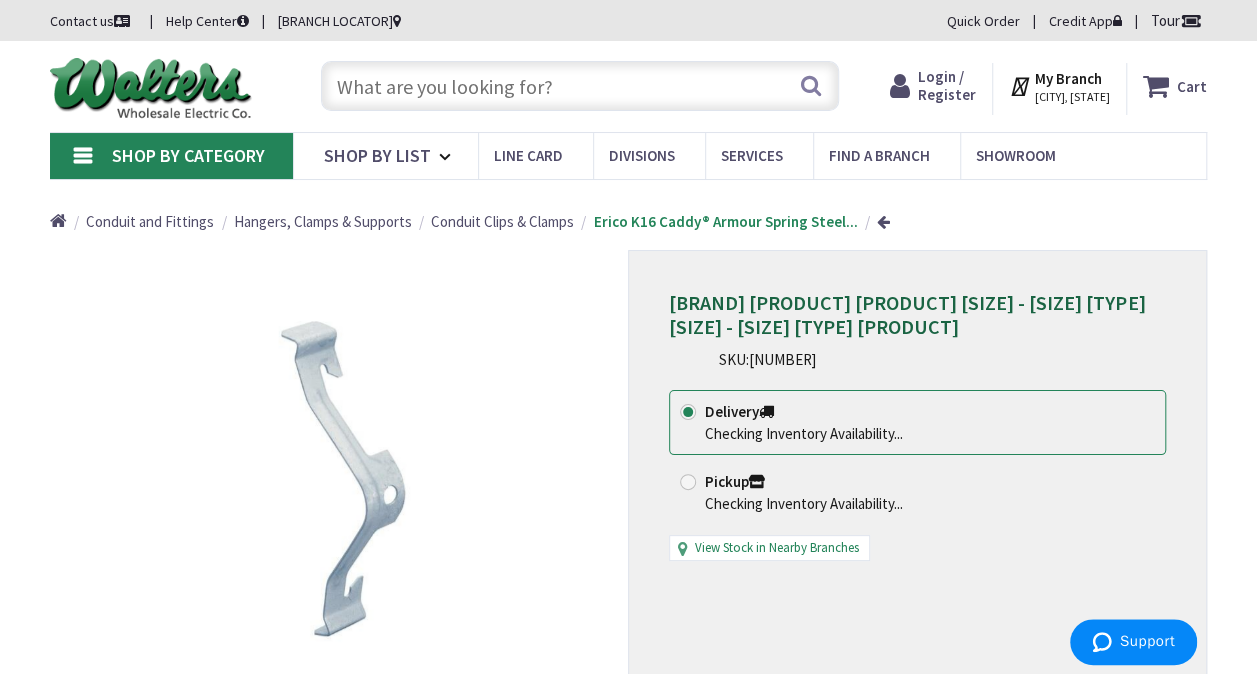 drag, startPoint x: 1028, startPoint y: 328, endPoint x: 672, endPoint y: 308, distance: 356.56134 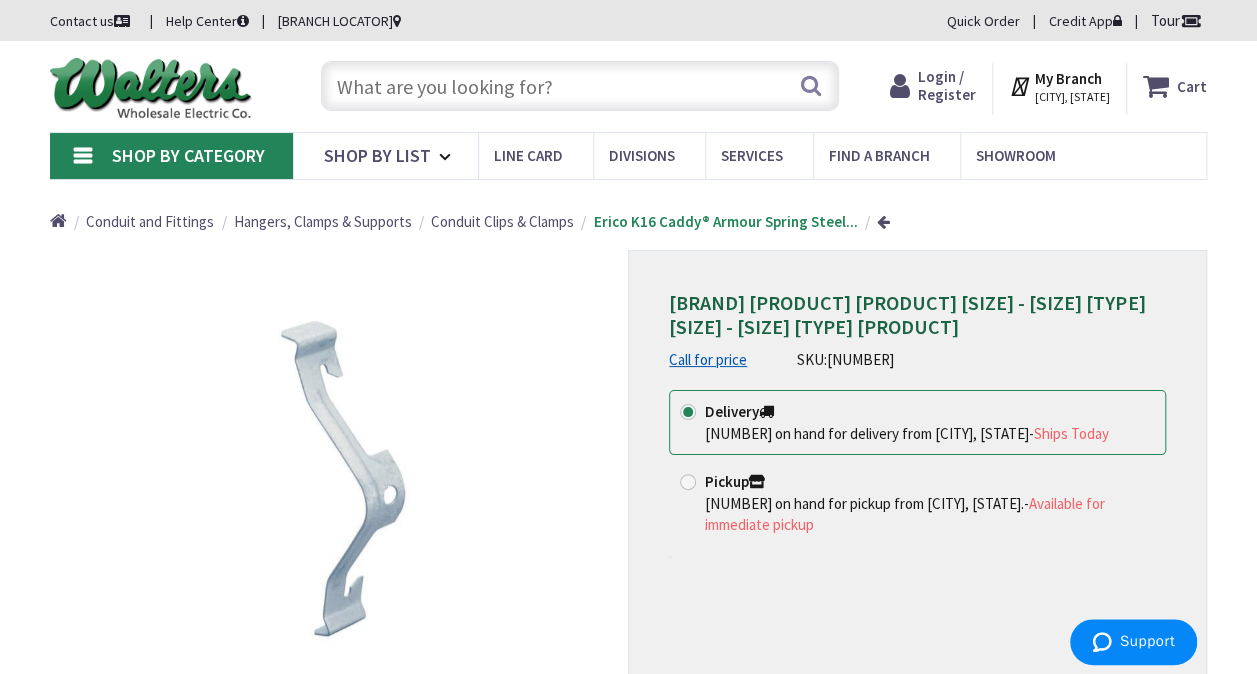 click at bounding box center [580, 86] 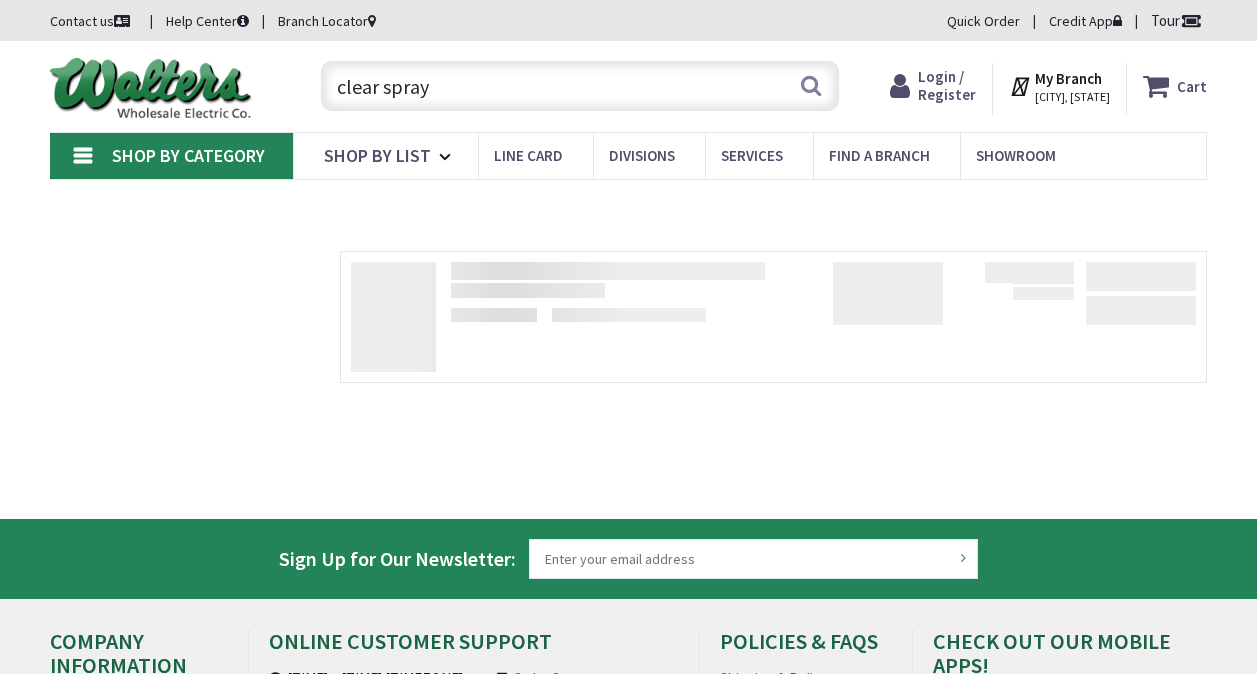 scroll, scrollTop: 0, scrollLeft: 0, axis: both 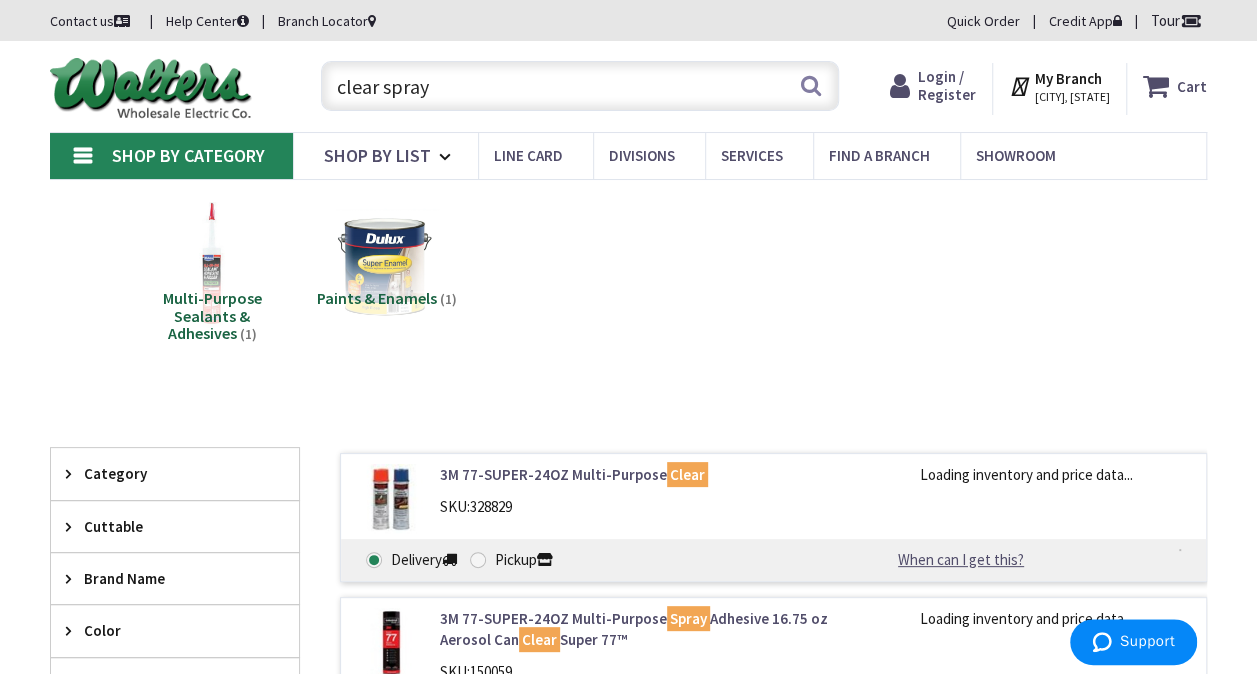 click on "clear spray" at bounding box center (580, 86) 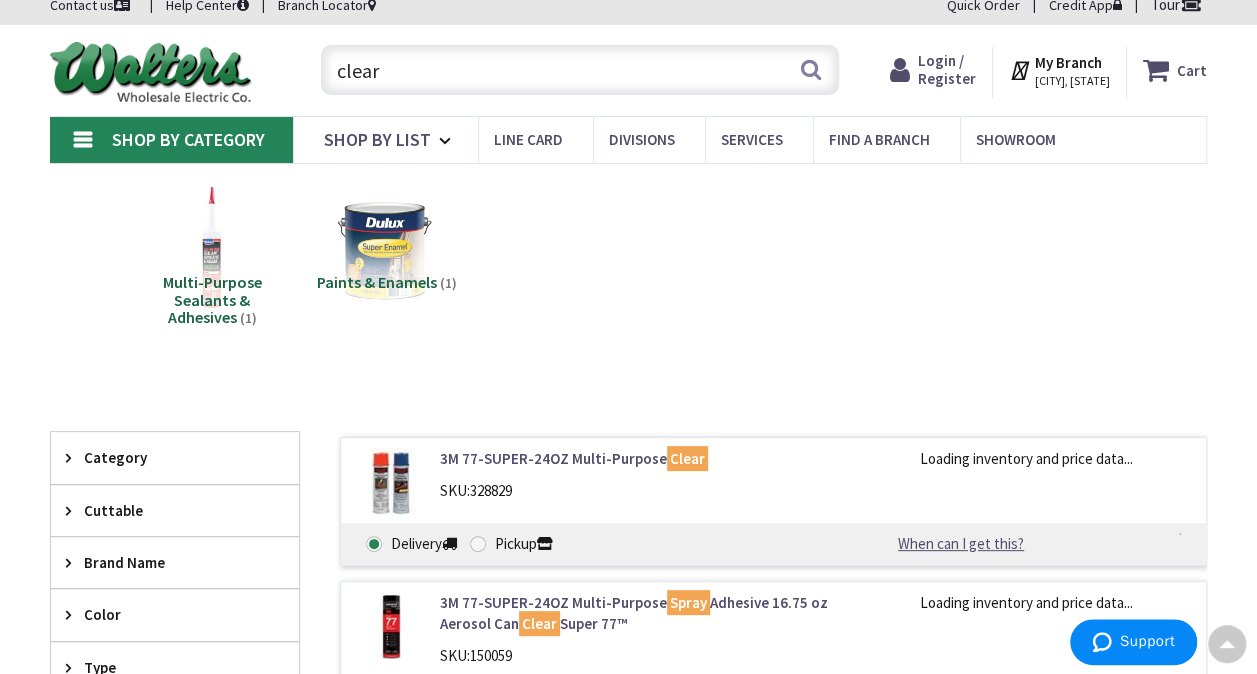 scroll, scrollTop: 0, scrollLeft: 0, axis: both 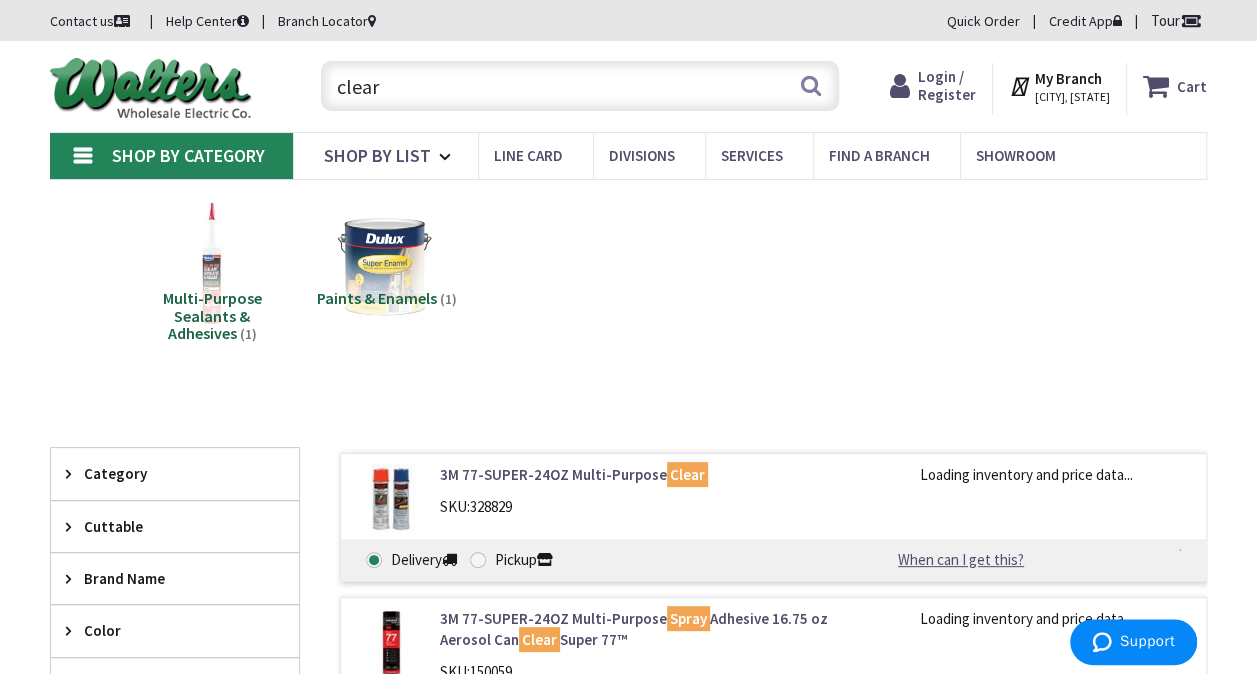 type on "clear" 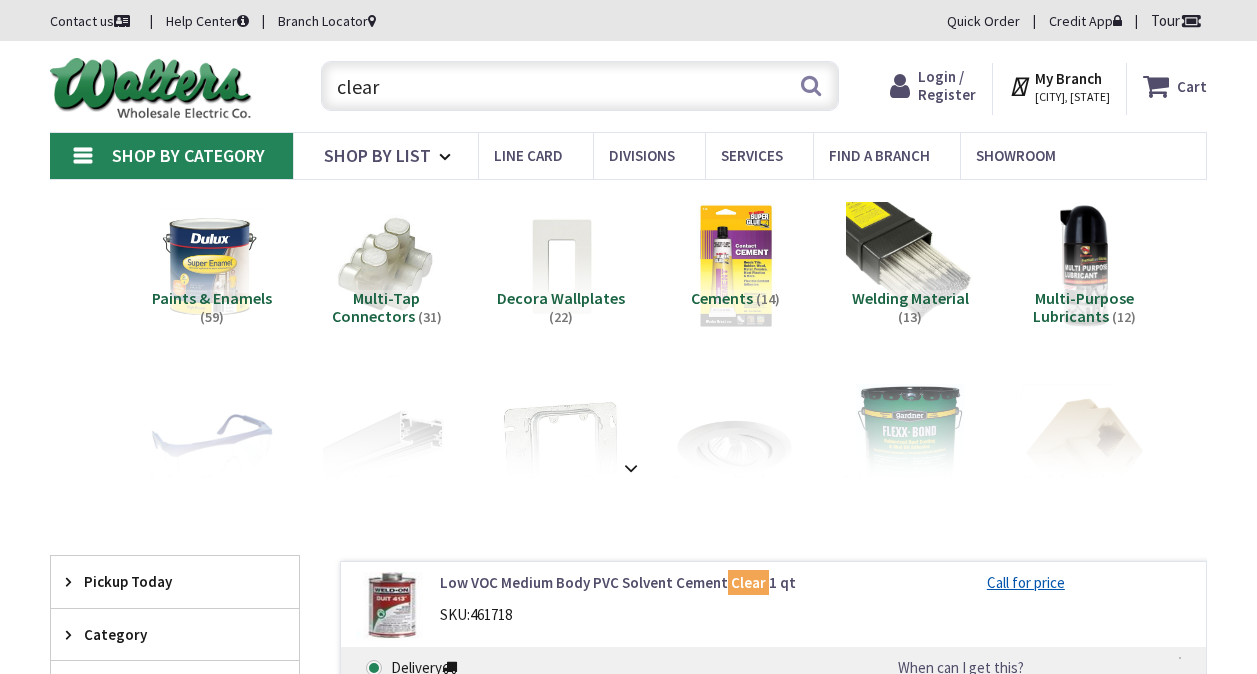 scroll, scrollTop: 0, scrollLeft: 0, axis: both 